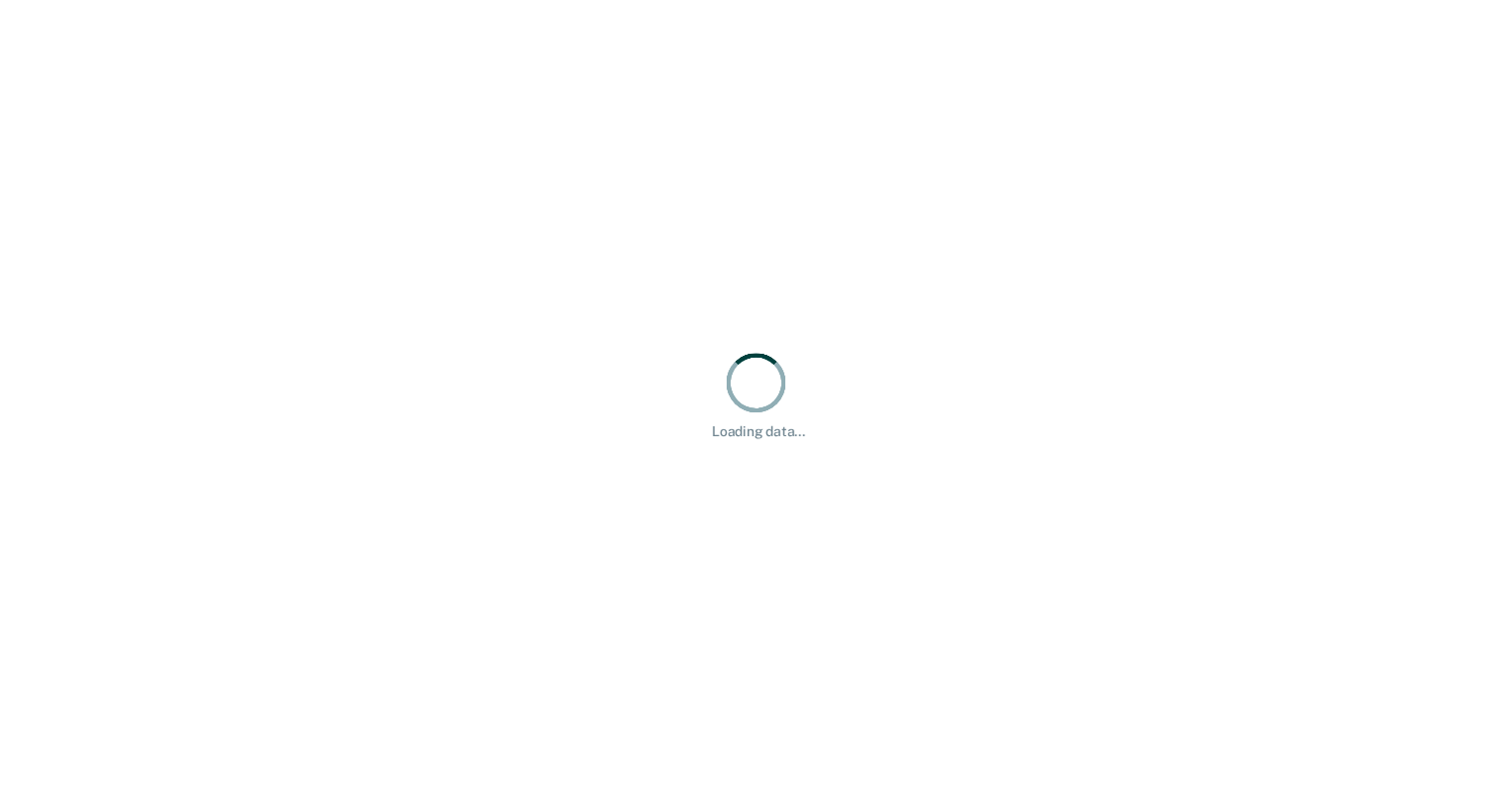scroll, scrollTop: 0, scrollLeft: 0, axis: both 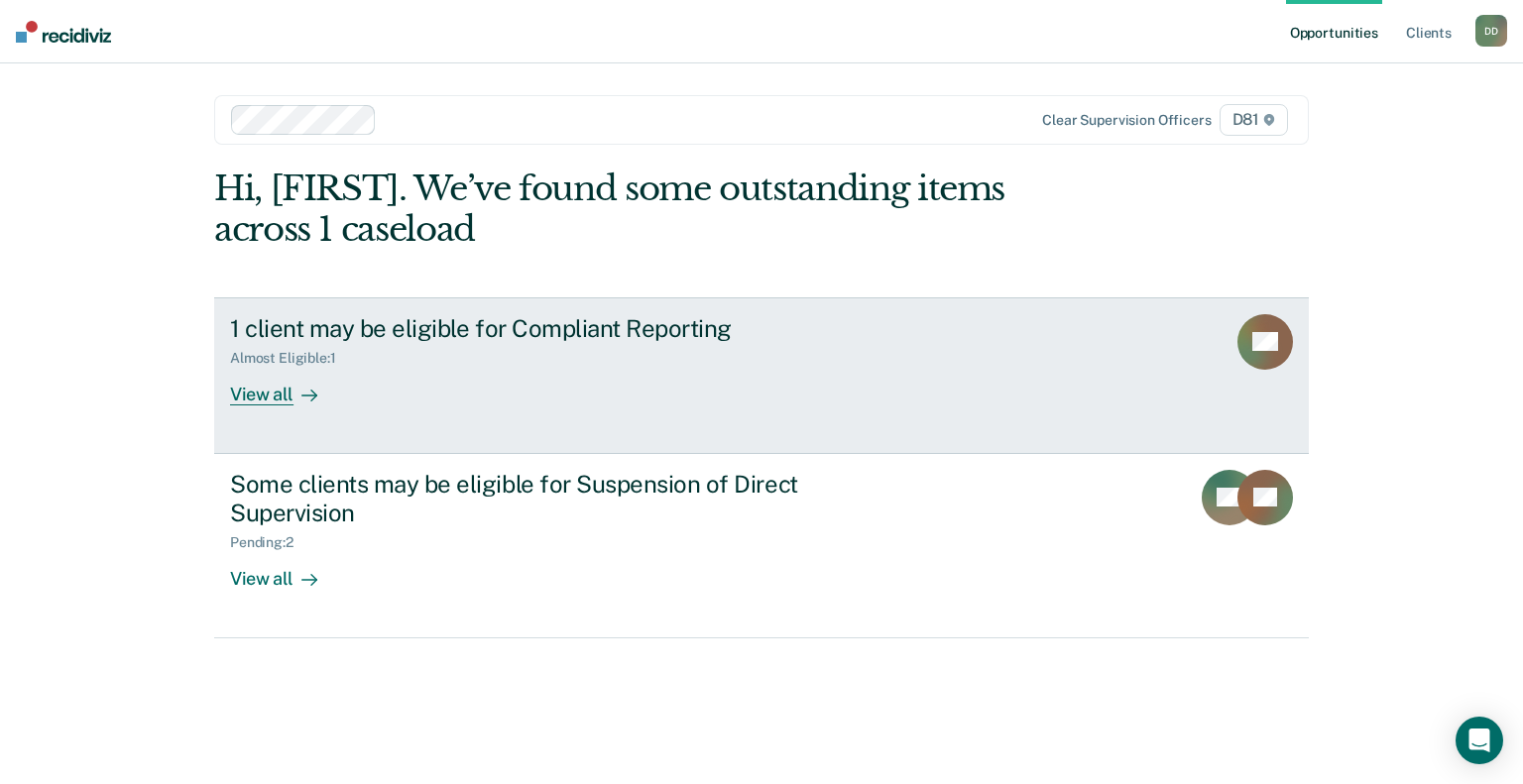click on "View all" at bounding box center [286, 386] 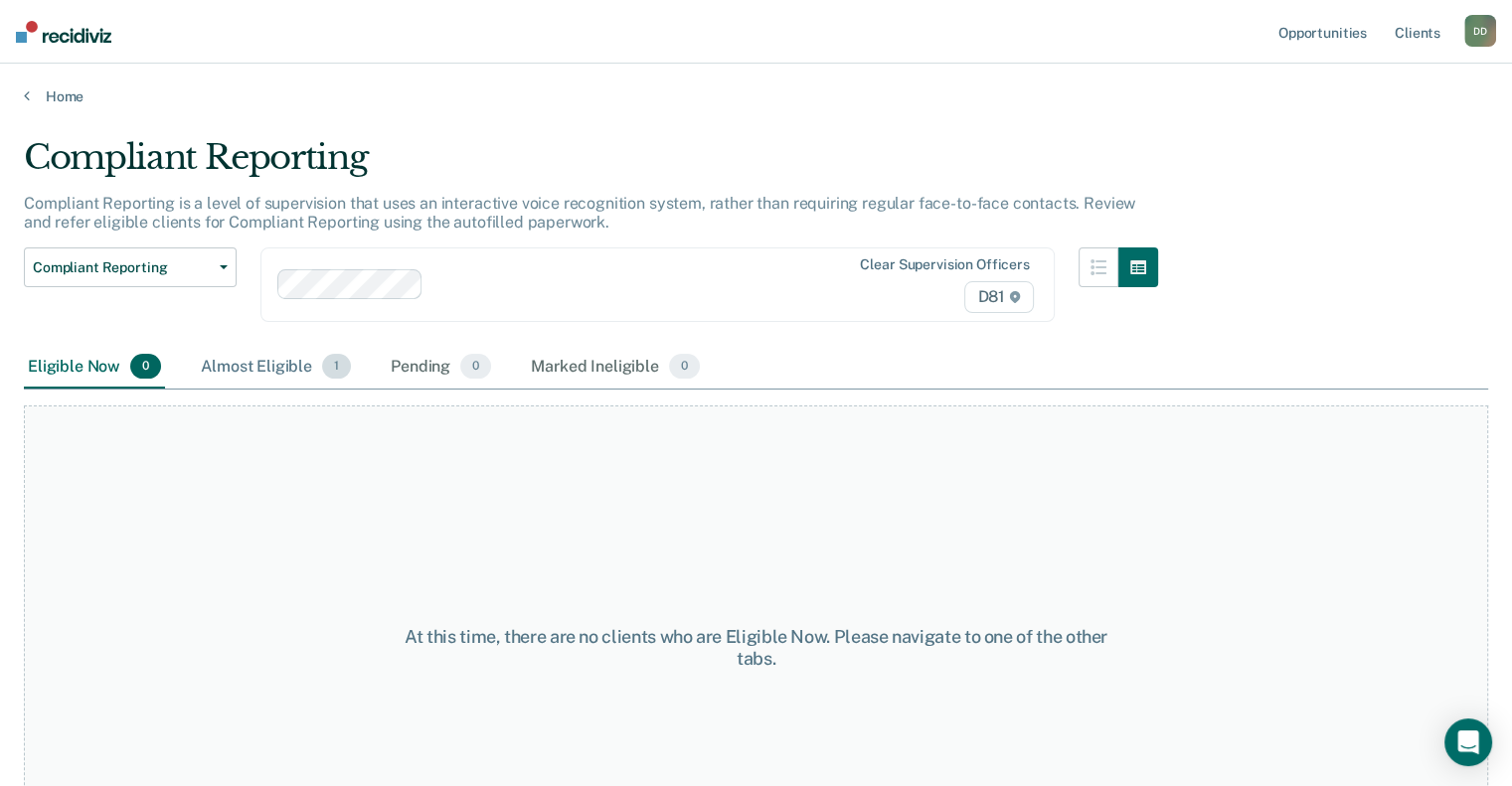 click on "Almost Eligible 1" at bounding box center (275, 368) 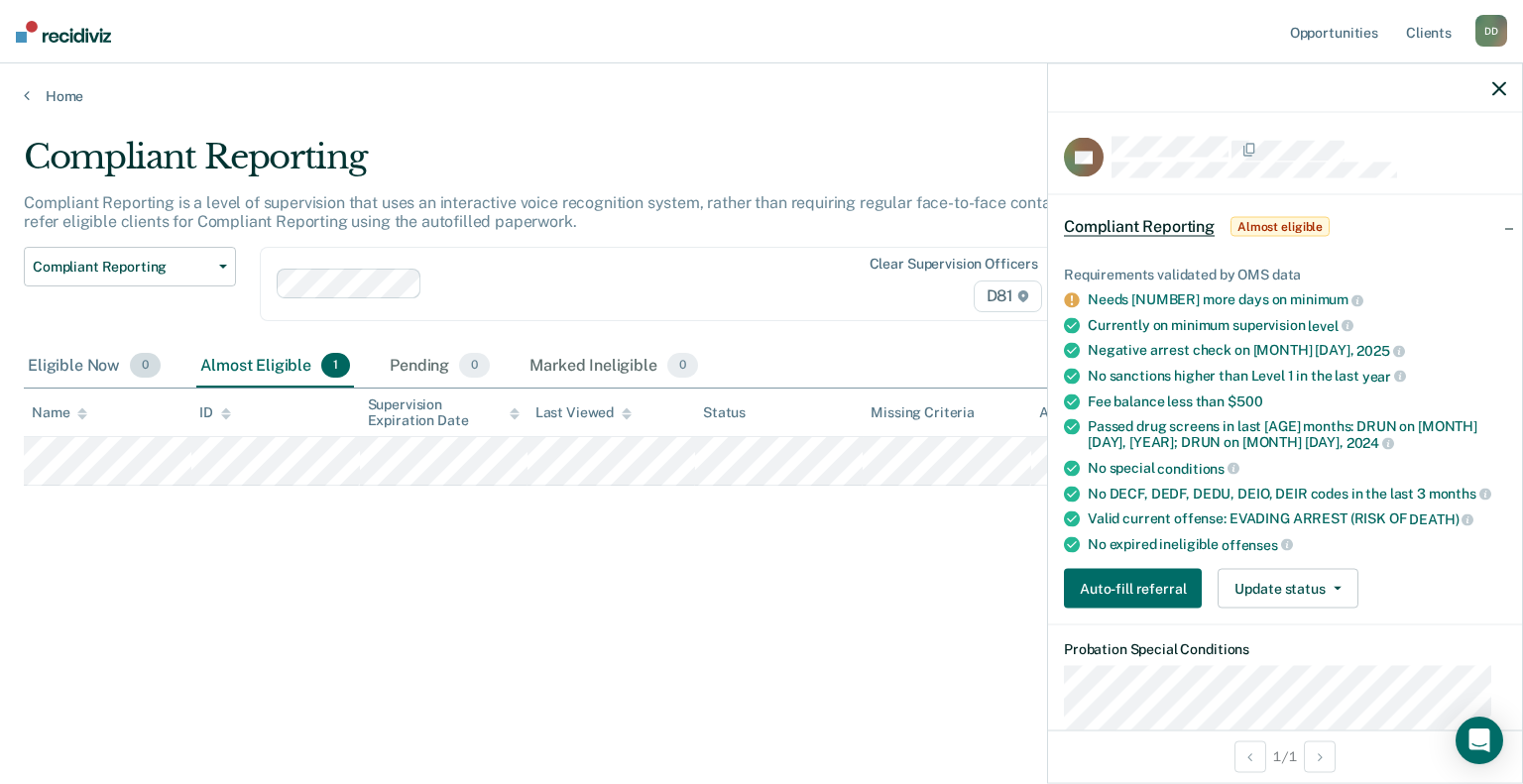 click on "Eligible Now 0" at bounding box center (94, 367) 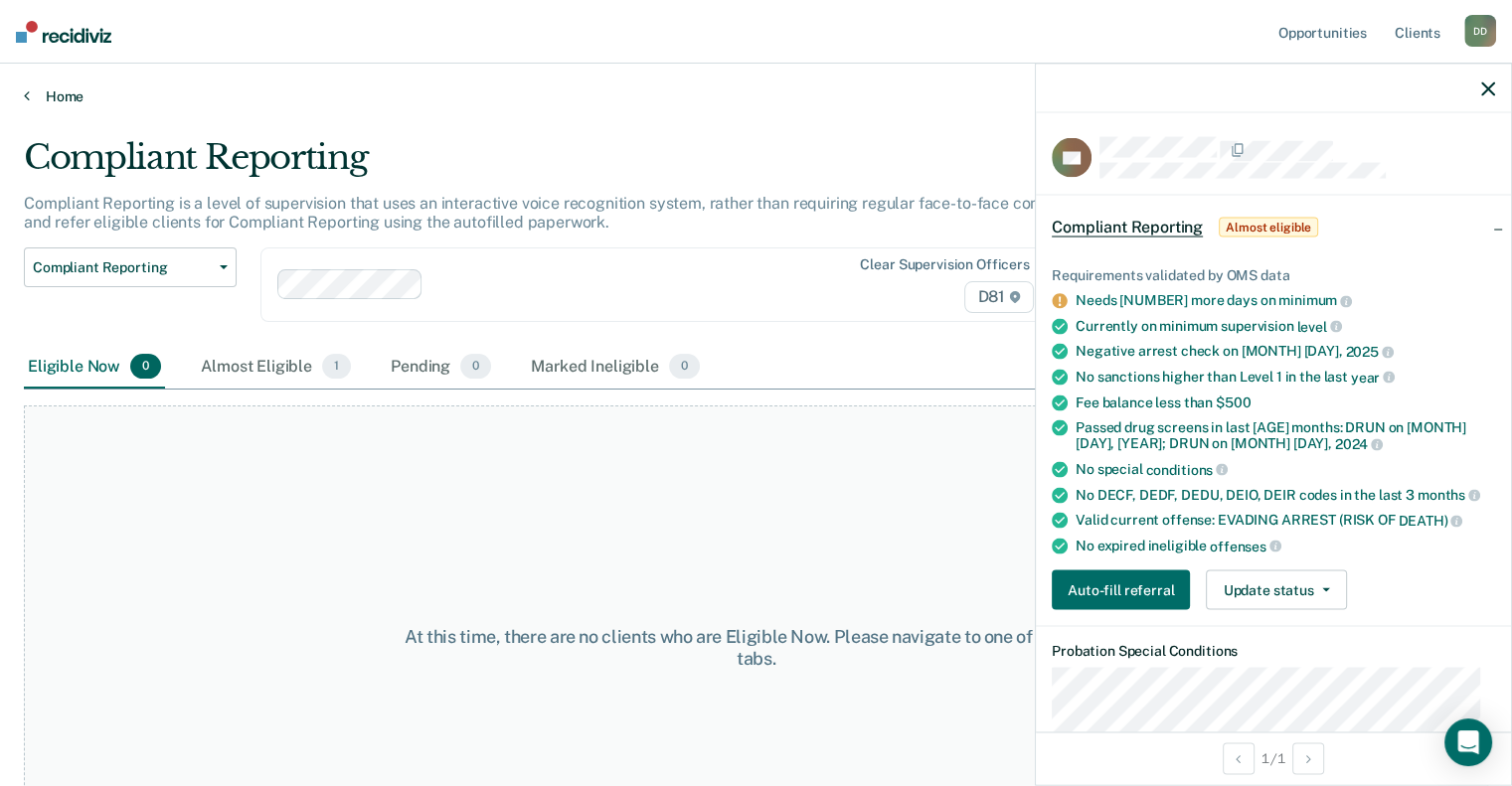 click on "Home" at bounding box center (756, 96) 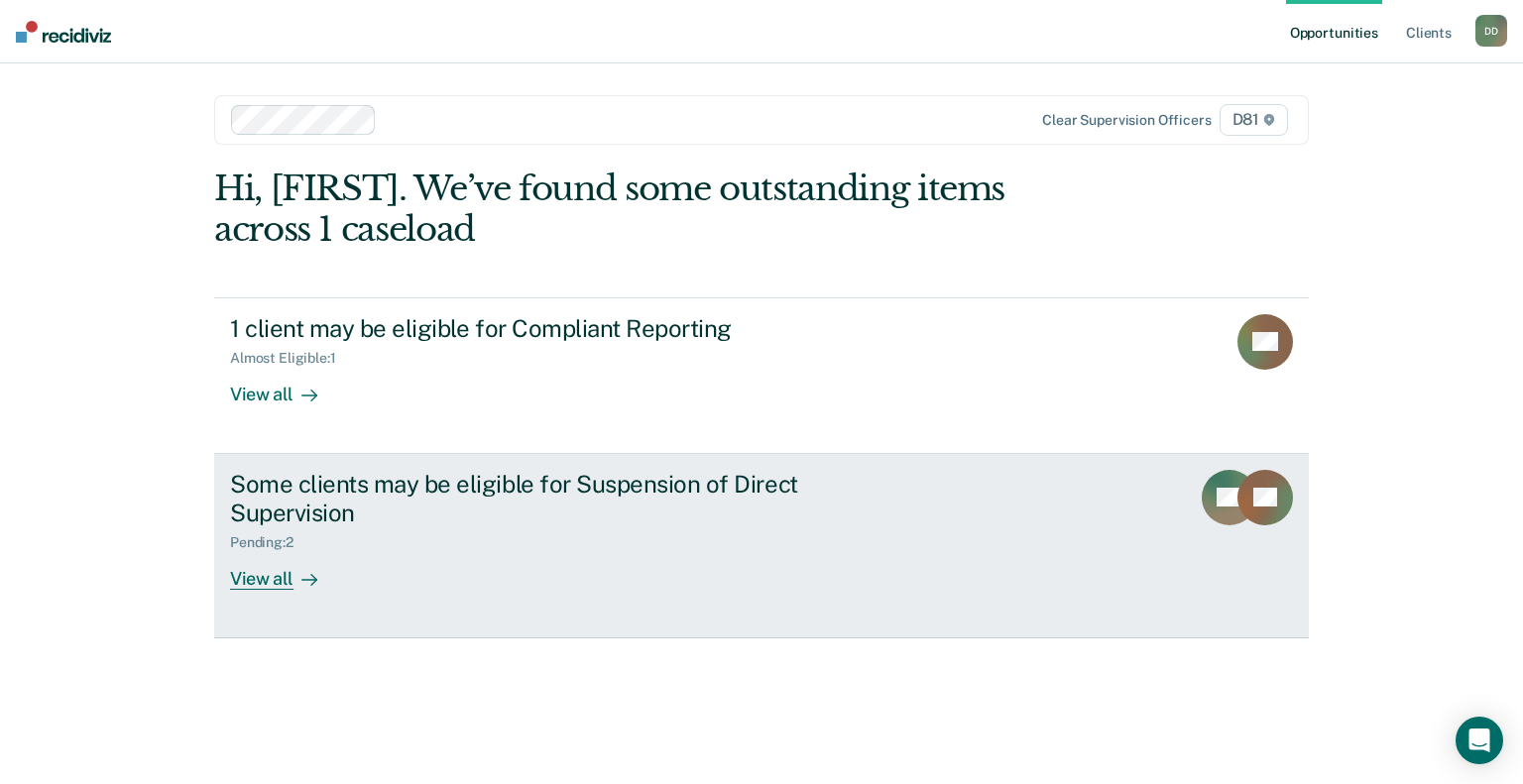 click on "View all" at bounding box center (286, 570) 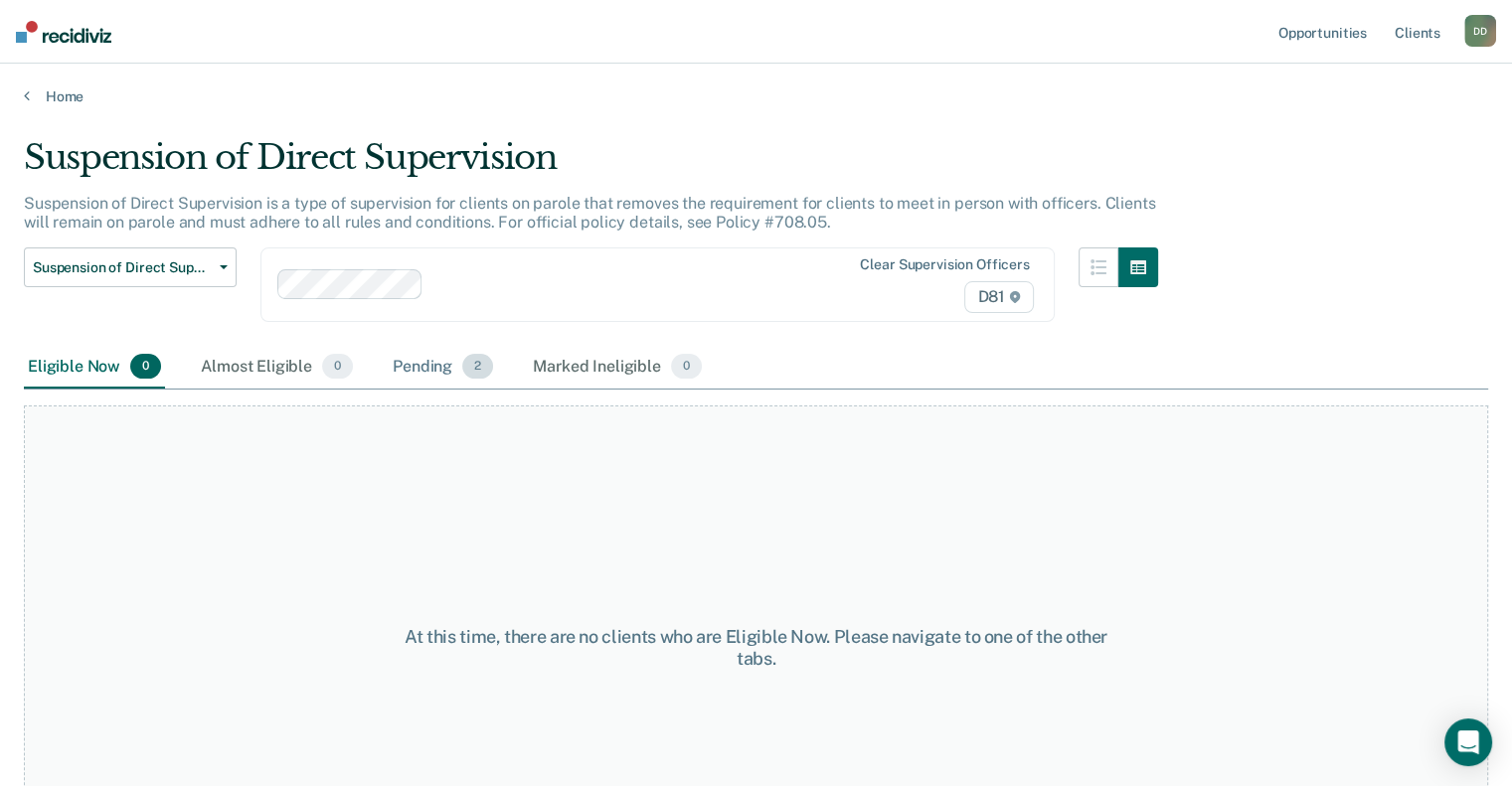 click on "Pending 2" at bounding box center [442, 368] 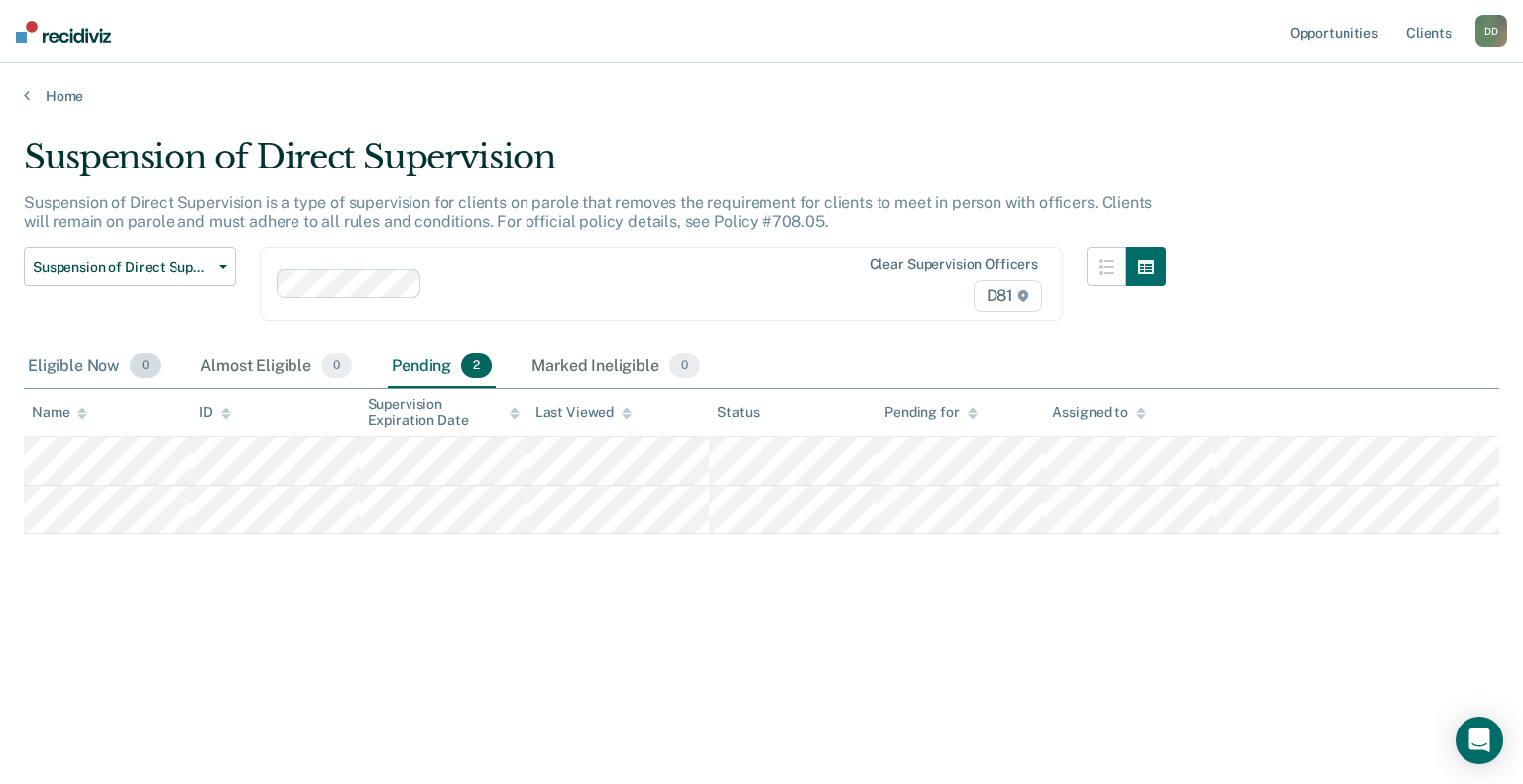 click on "Eligible Now 0" at bounding box center [94, 367] 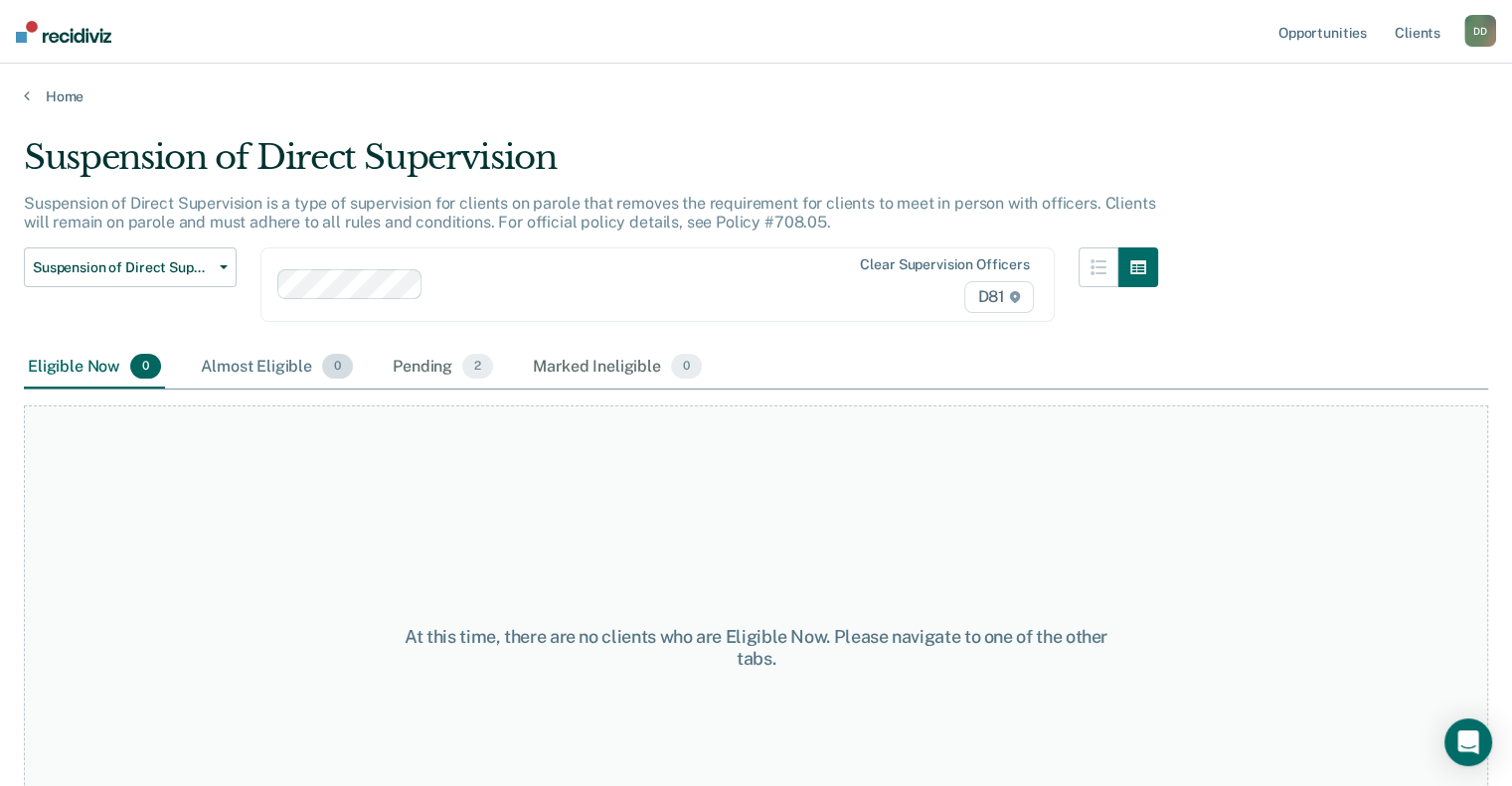 click on "Almost Eligible 0" at bounding box center (276, 368) 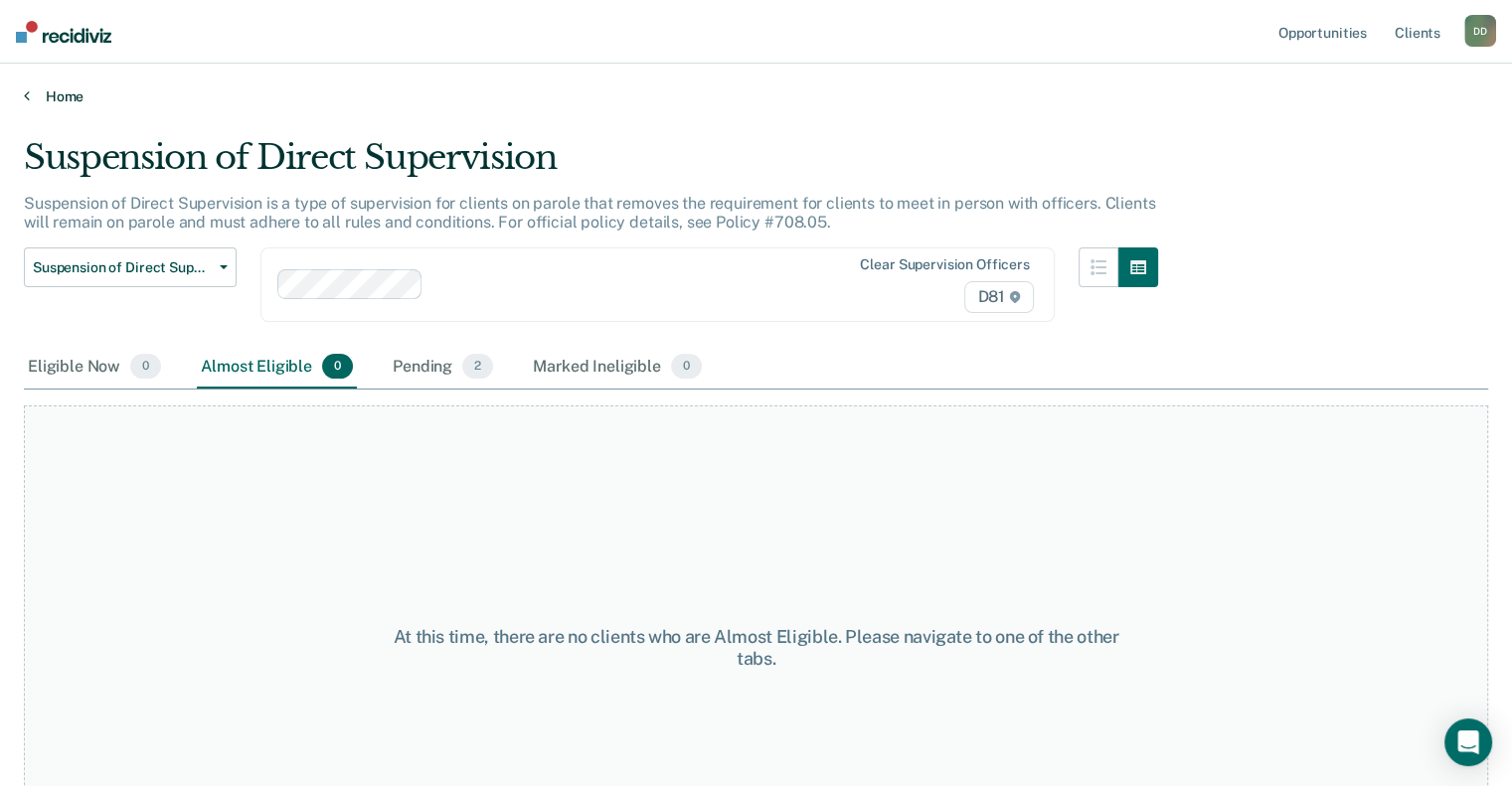 click on "Home" at bounding box center [756, 96] 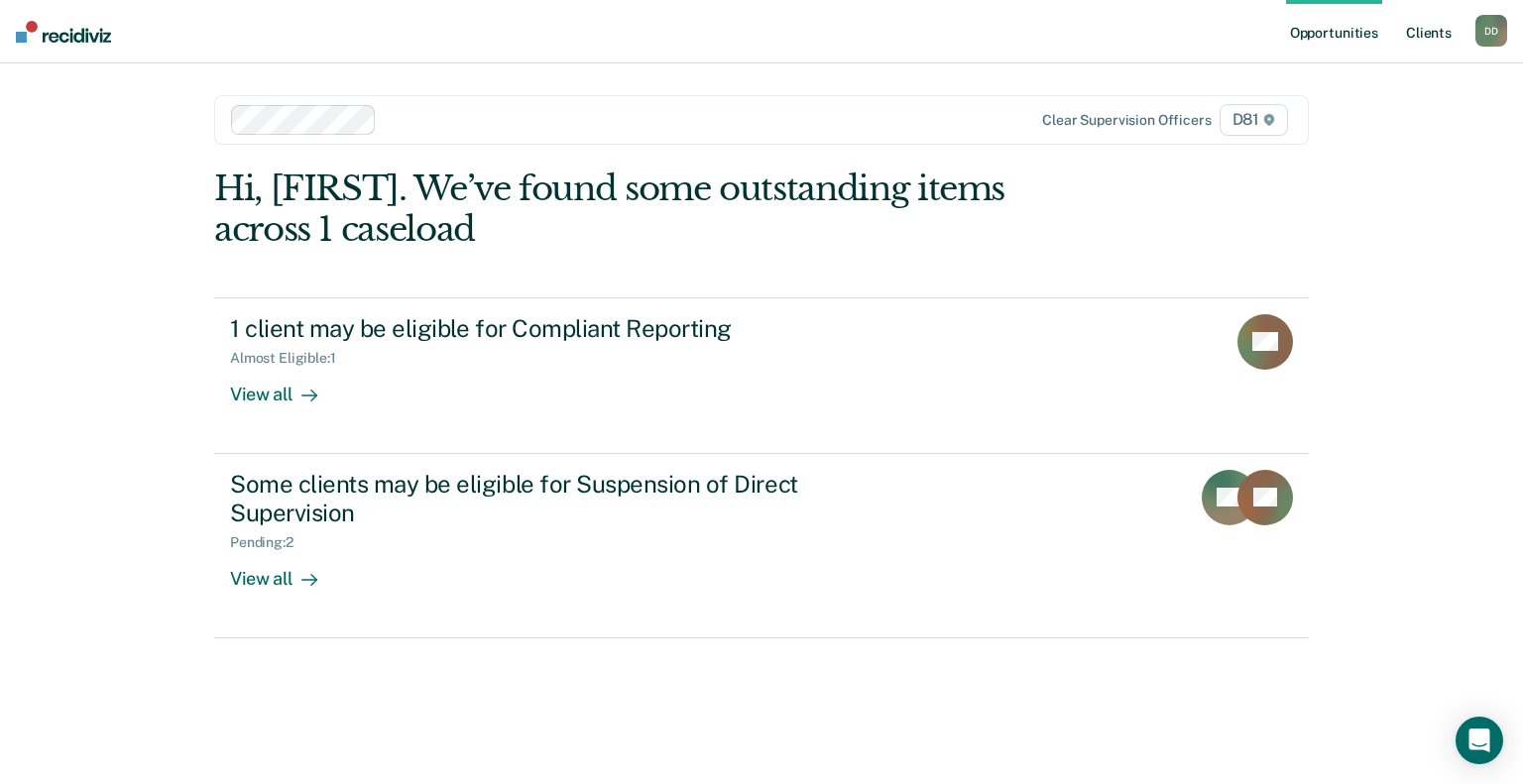 click on "Client s" at bounding box center [1429, 32] 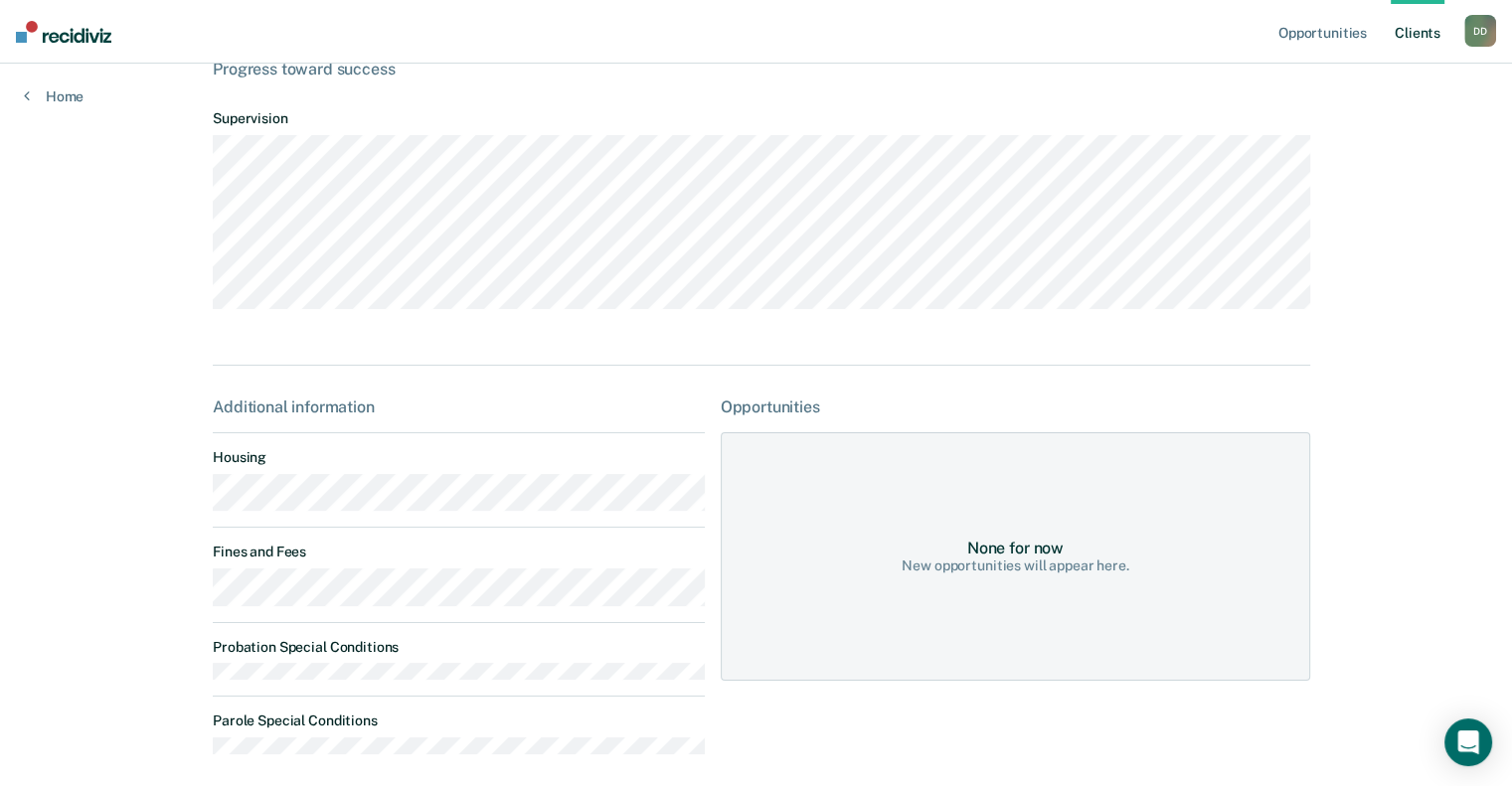 scroll, scrollTop: 127, scrollLeft: 0, axis: vertical 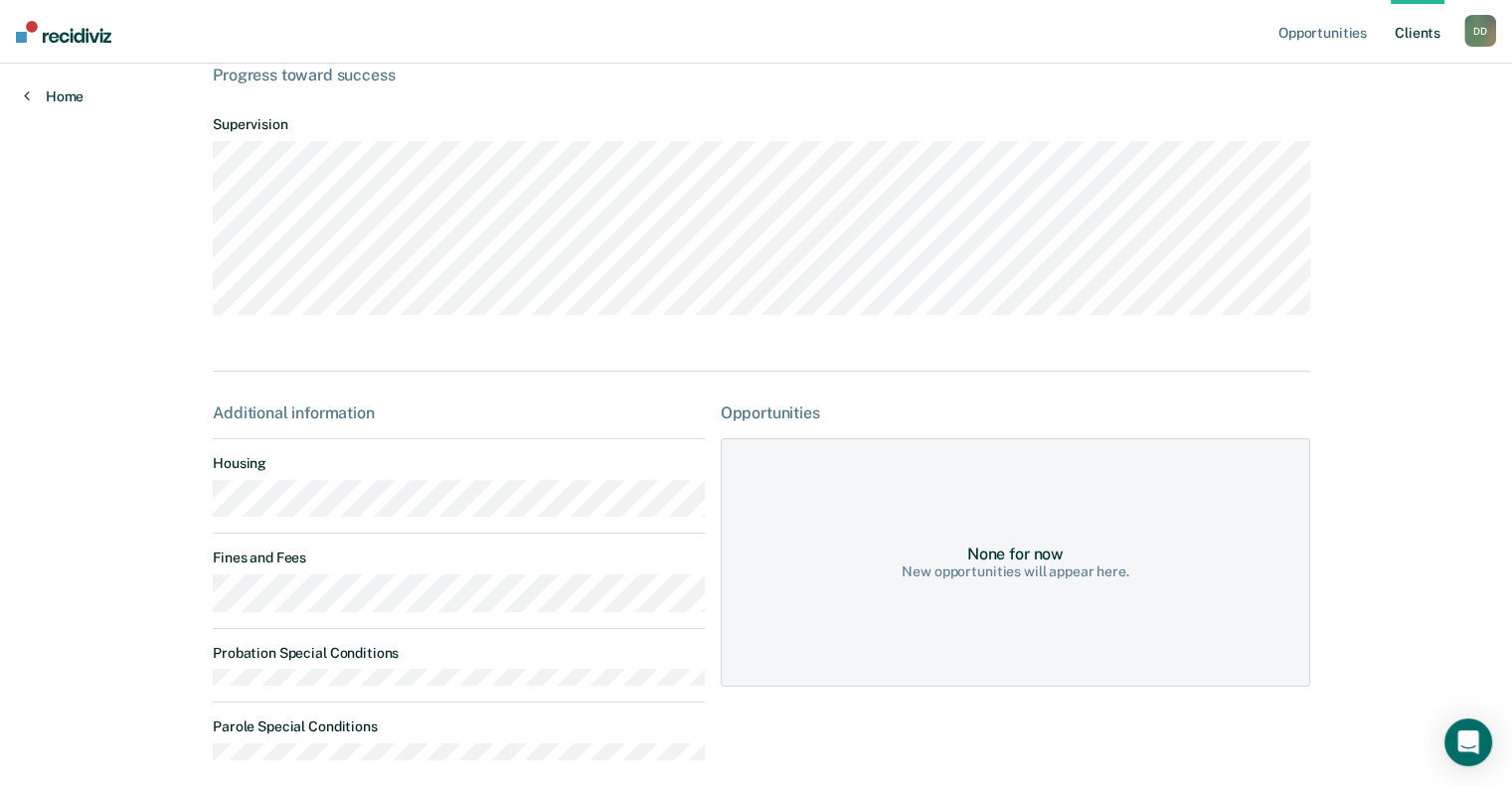 click on "Home" at bounding box center [54, 96] 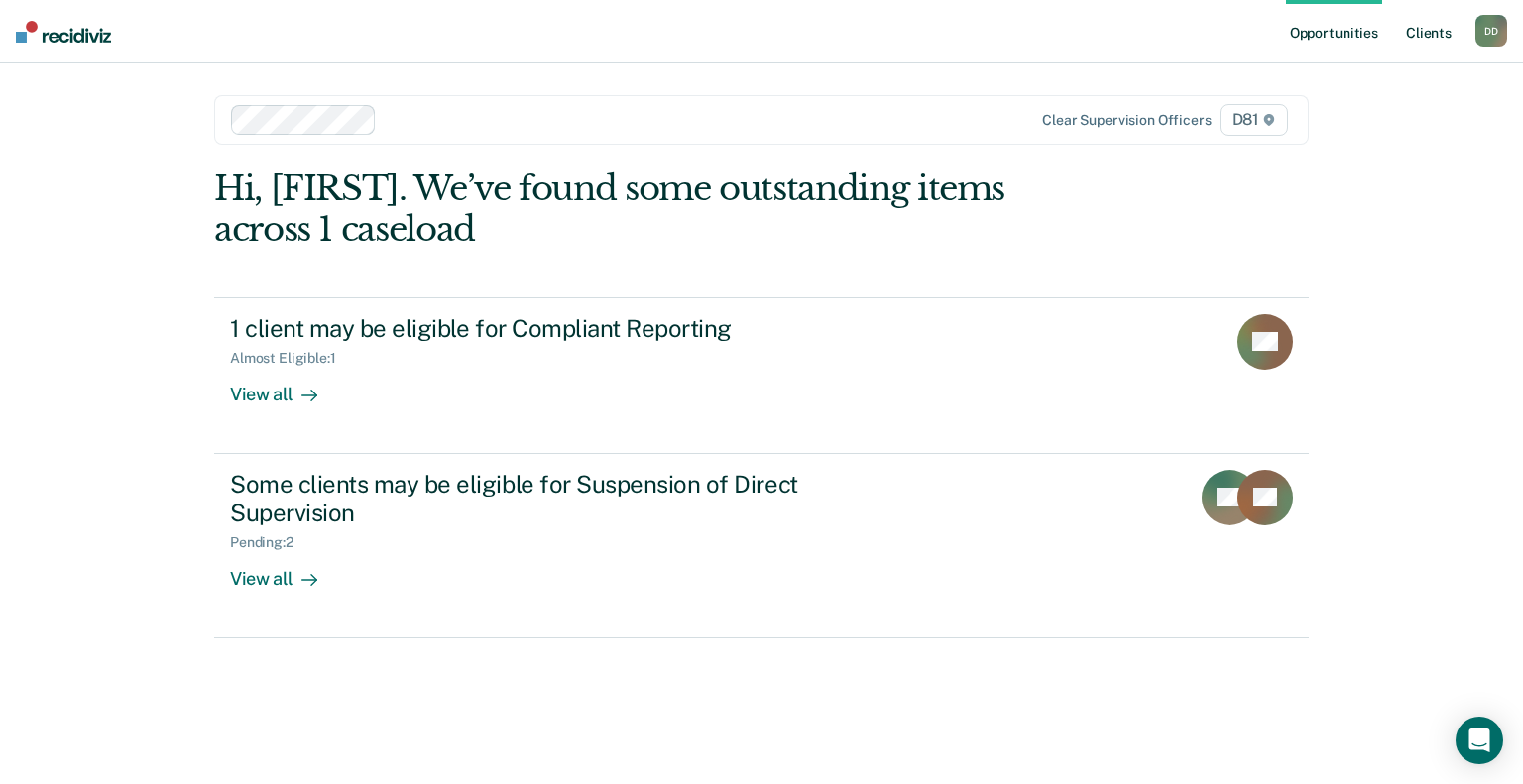 click on "Client s" at bounding box center (1429, 32) 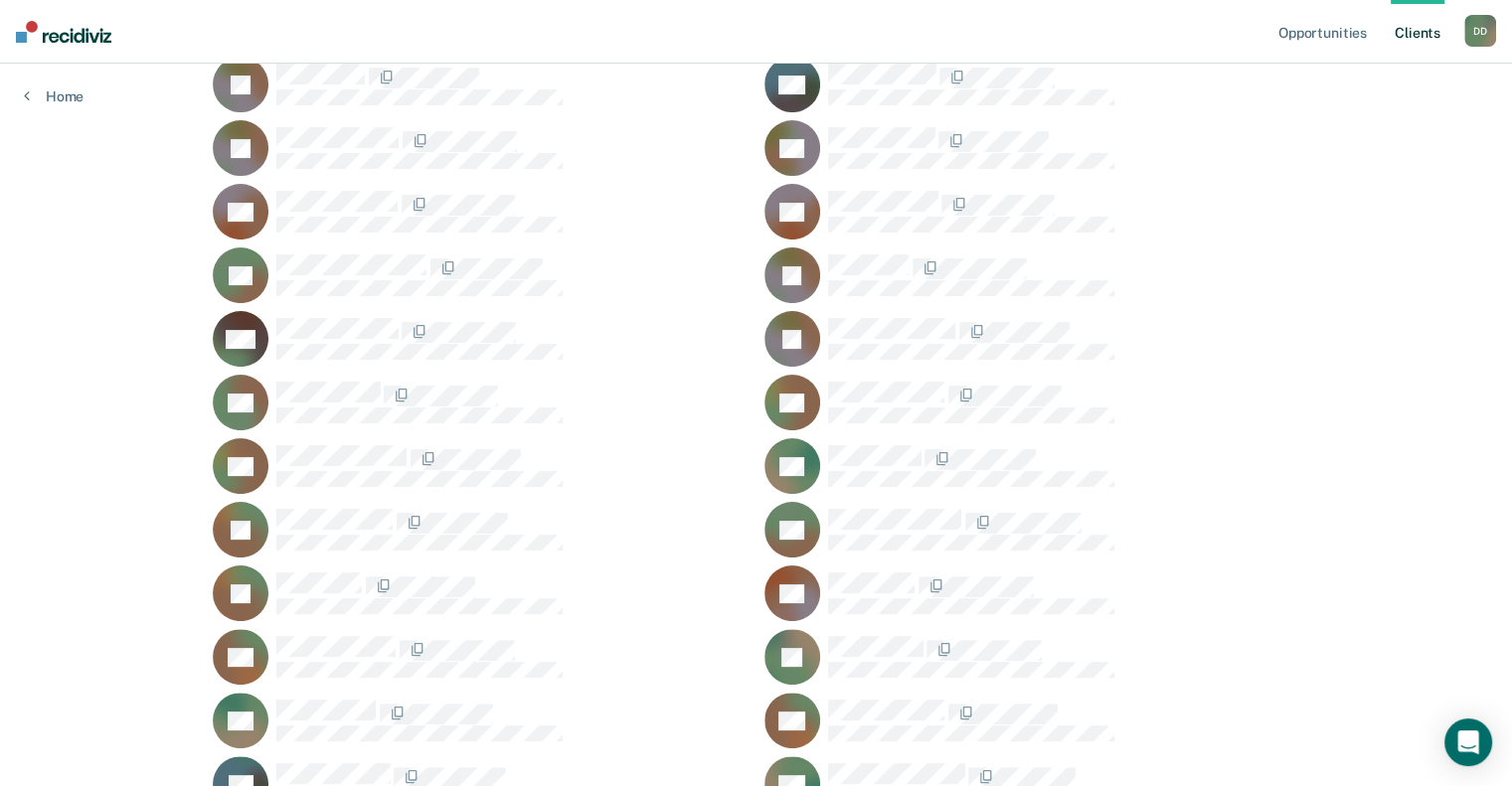 scroll, scrollTop: 397, scrollLeft: 0, axis: vertical 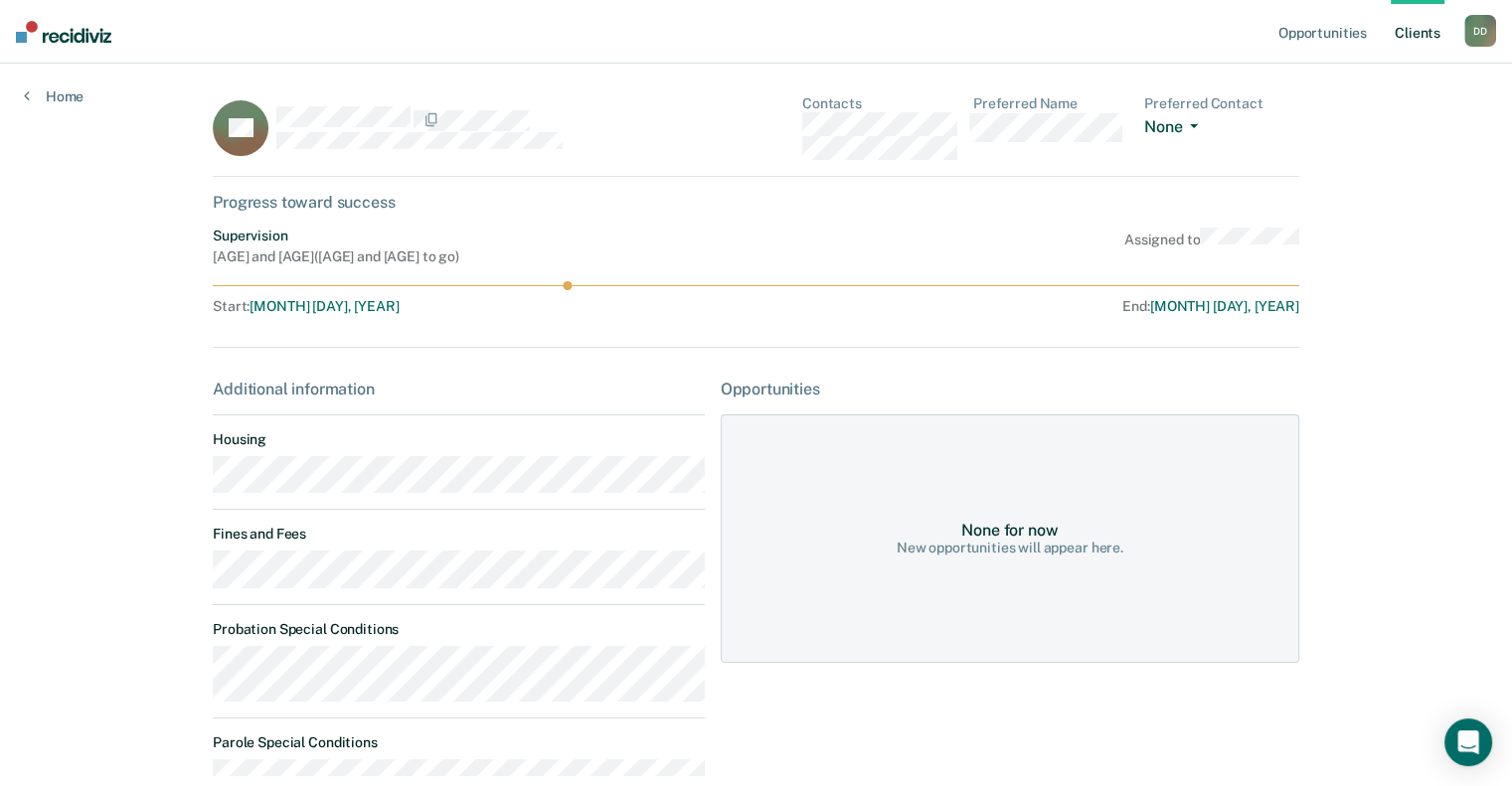 click on "None" at bounding box center (1175, 128) 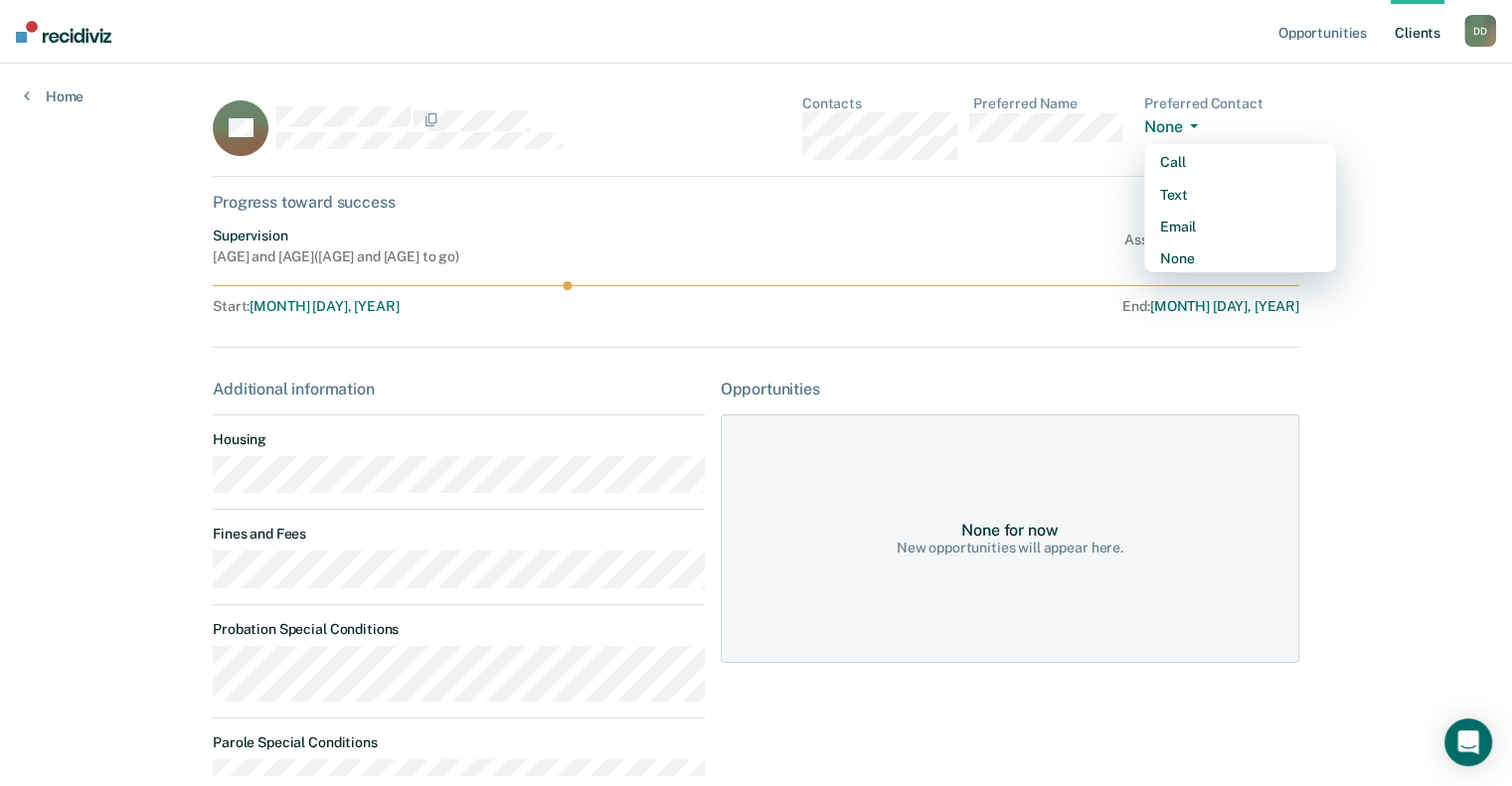 click on "None" at bounding box center [1175, 128] 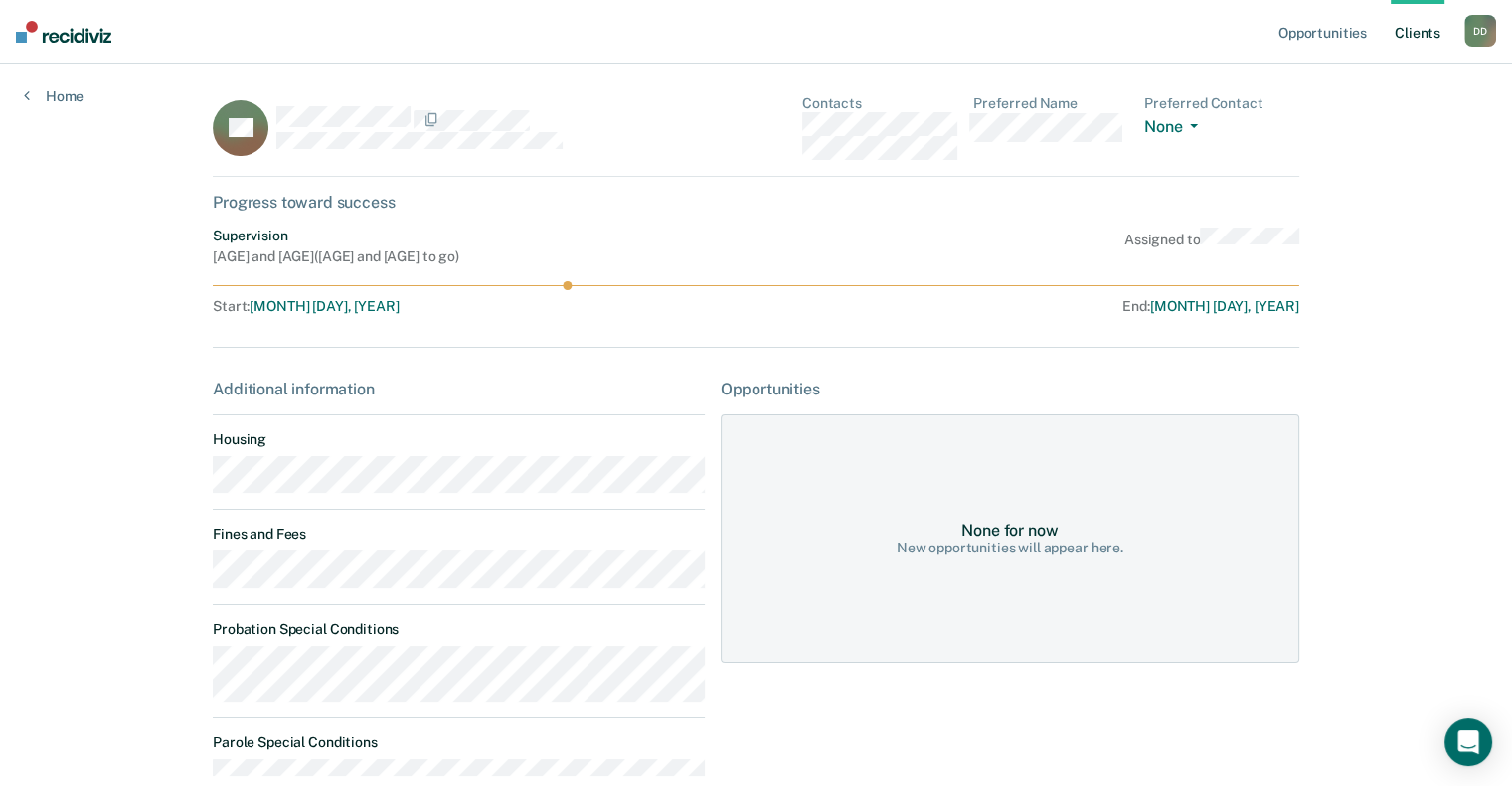 click on "None for now New opportunities will appear here." at bounding box center [1010, 539] 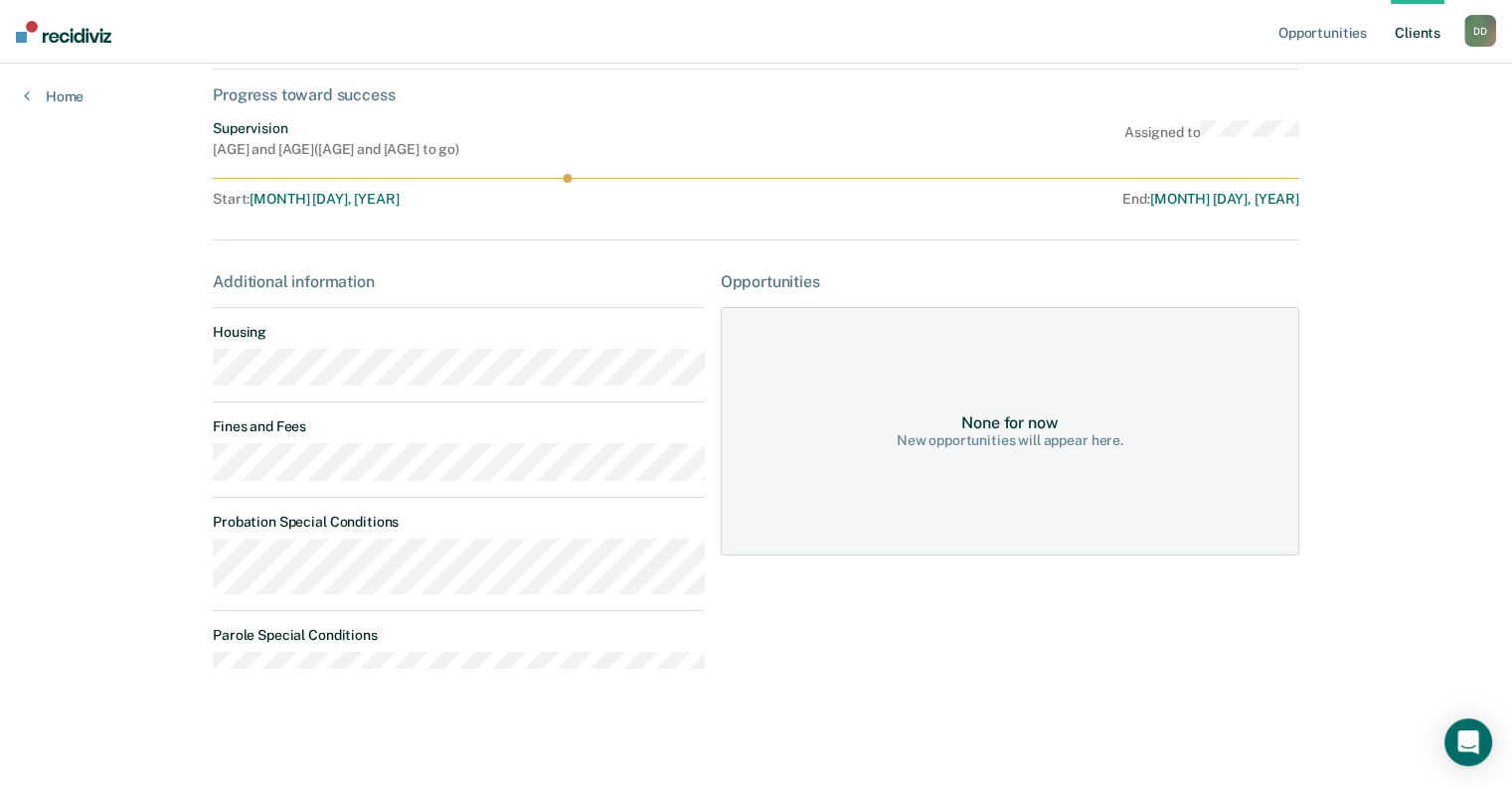 click on "Home" at bounding box center (54, 84) 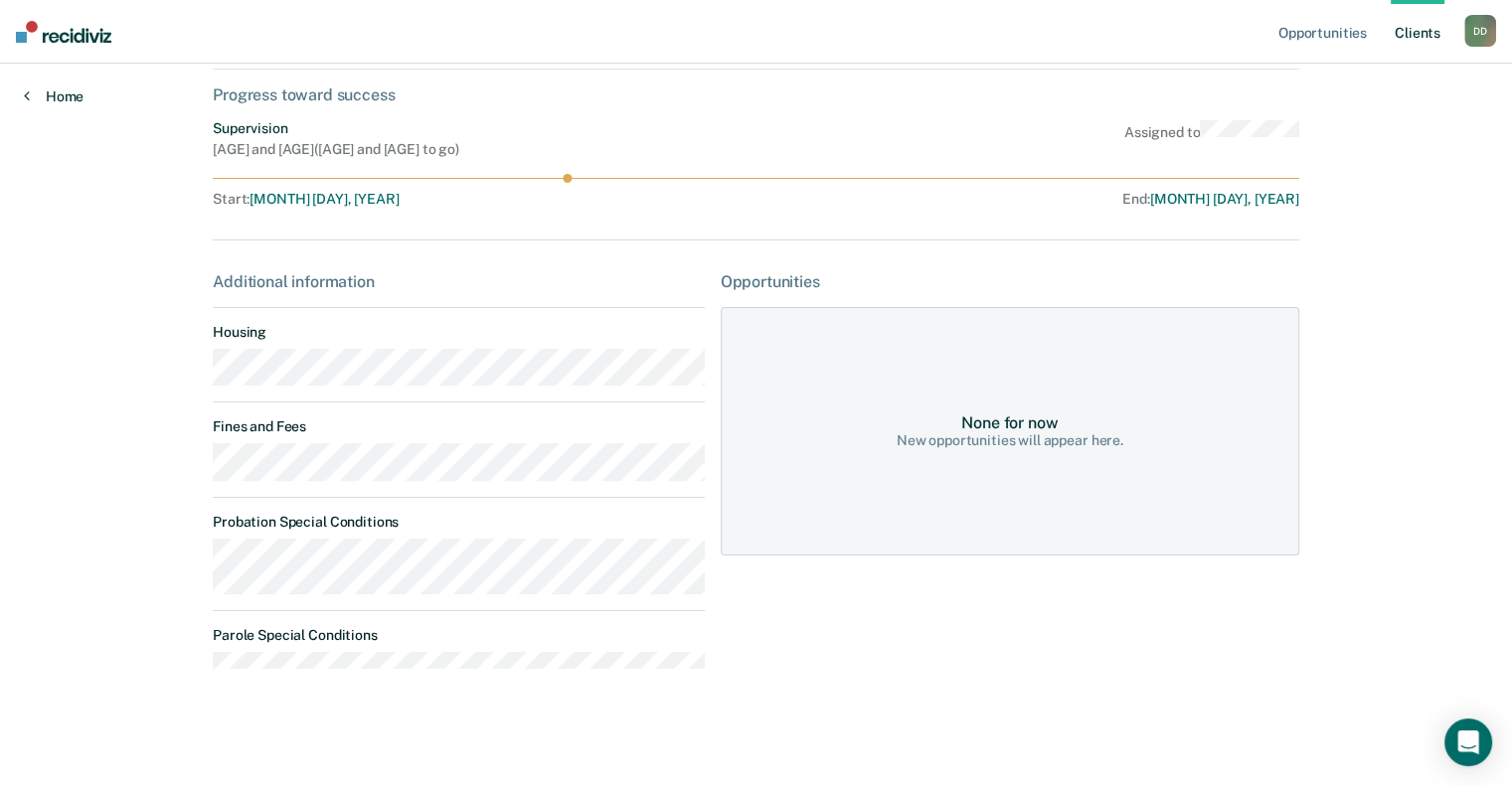click on "Home" at bounding box center (54, 96) 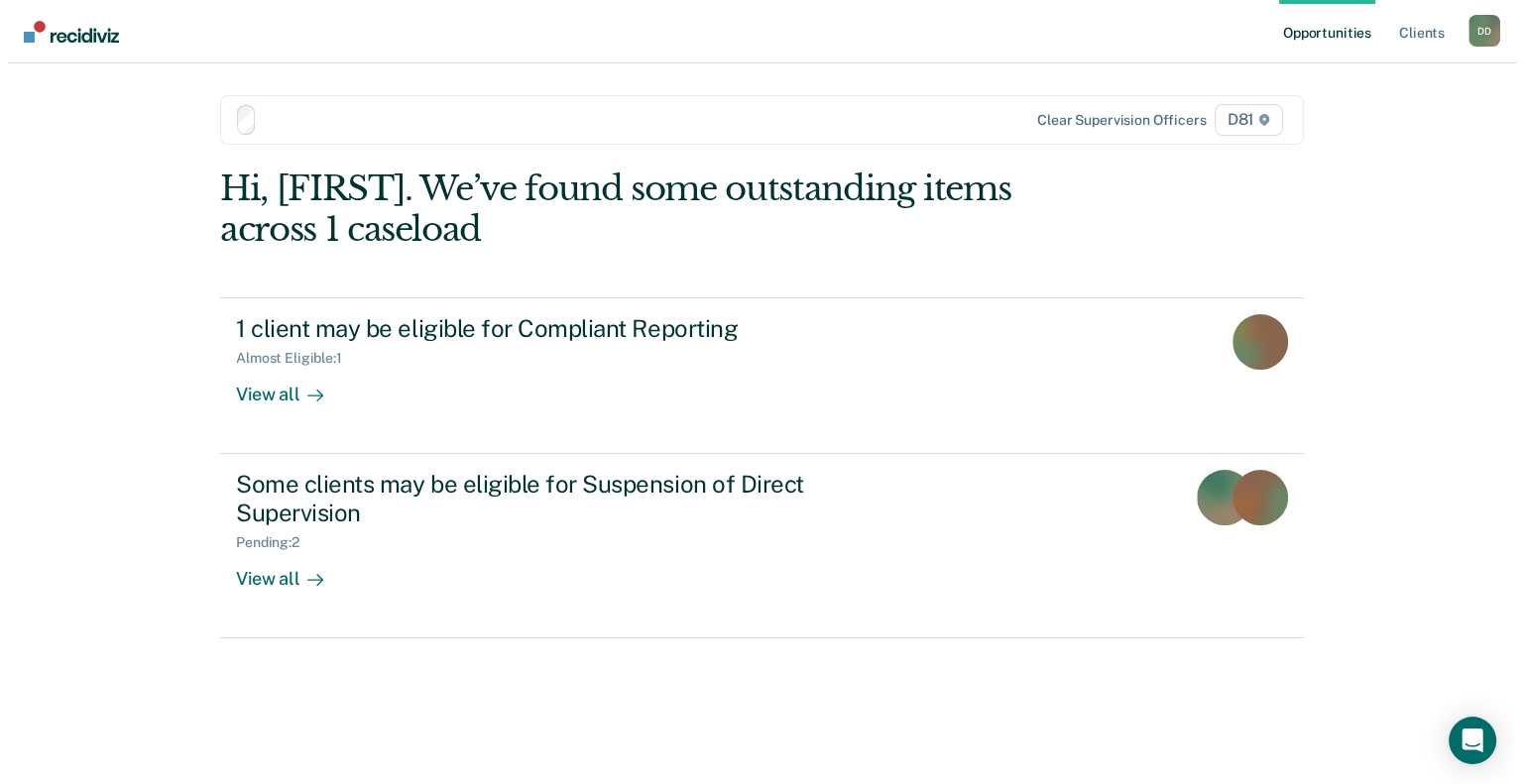 scroll, scrollTop: 0, scrollLeft: 0, axis: both 